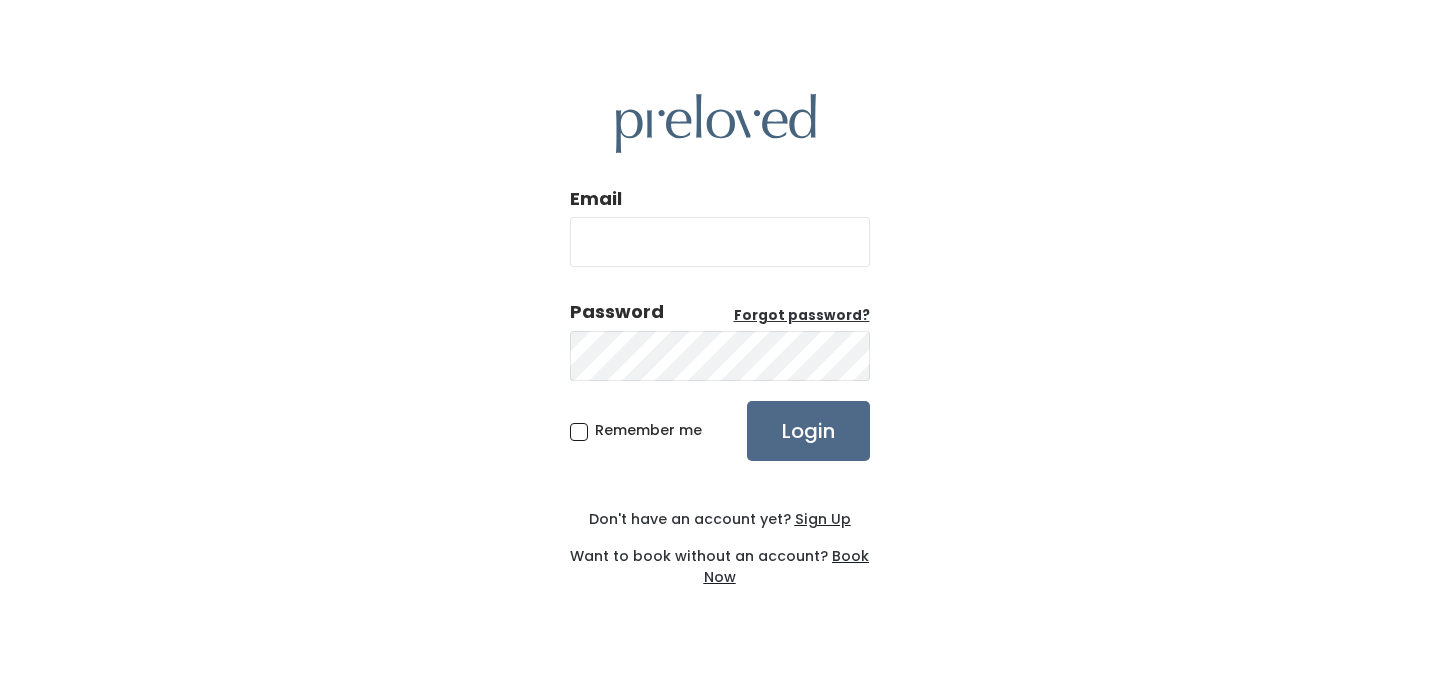 scroll, scrollTop: 0, scrollLeft: 0, axis: both 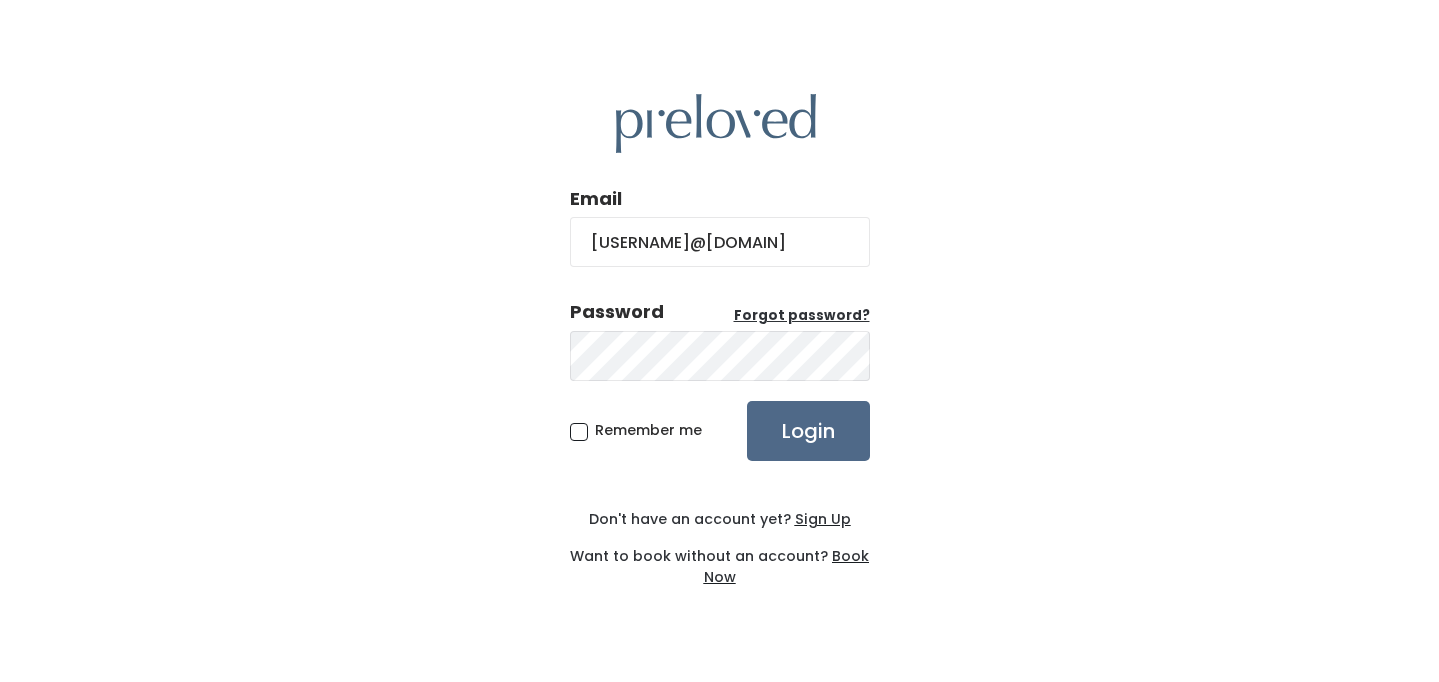 type on "itskymumm@gmail.com" 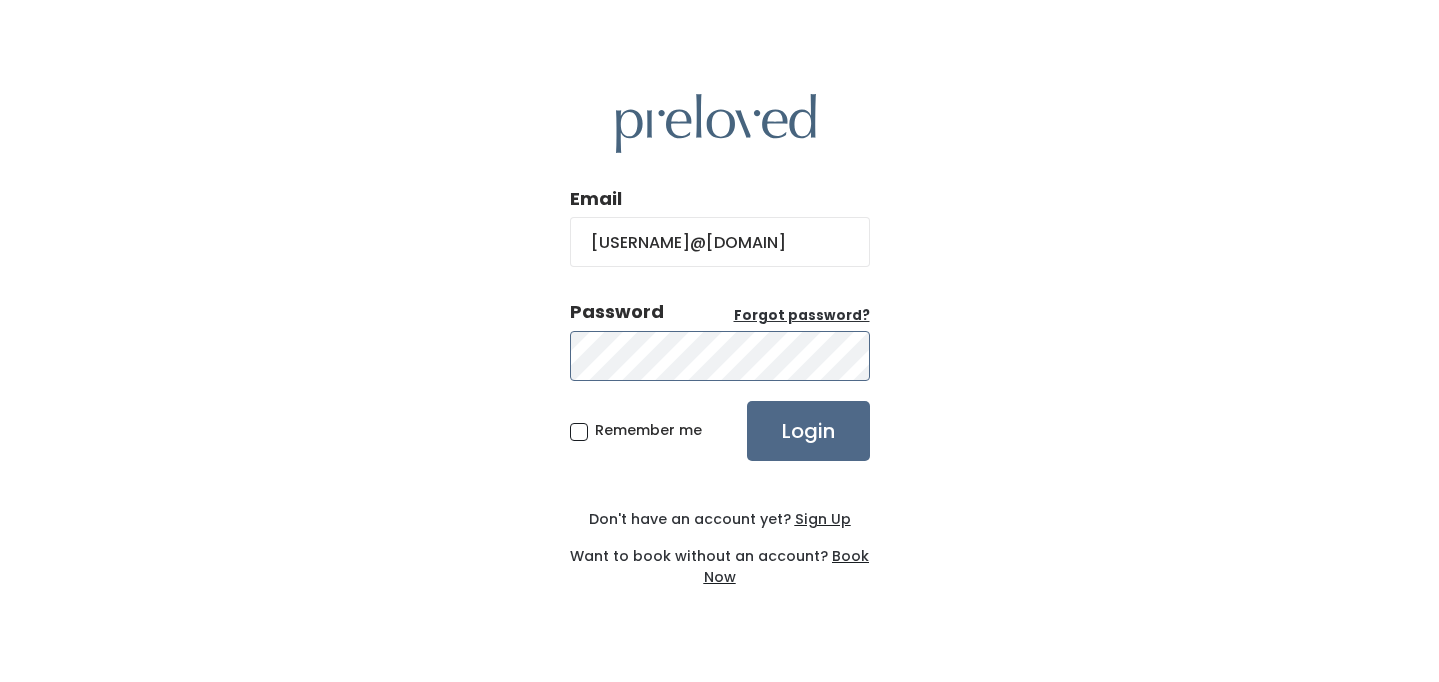 click on "Login" at bounding box center [808, 431] 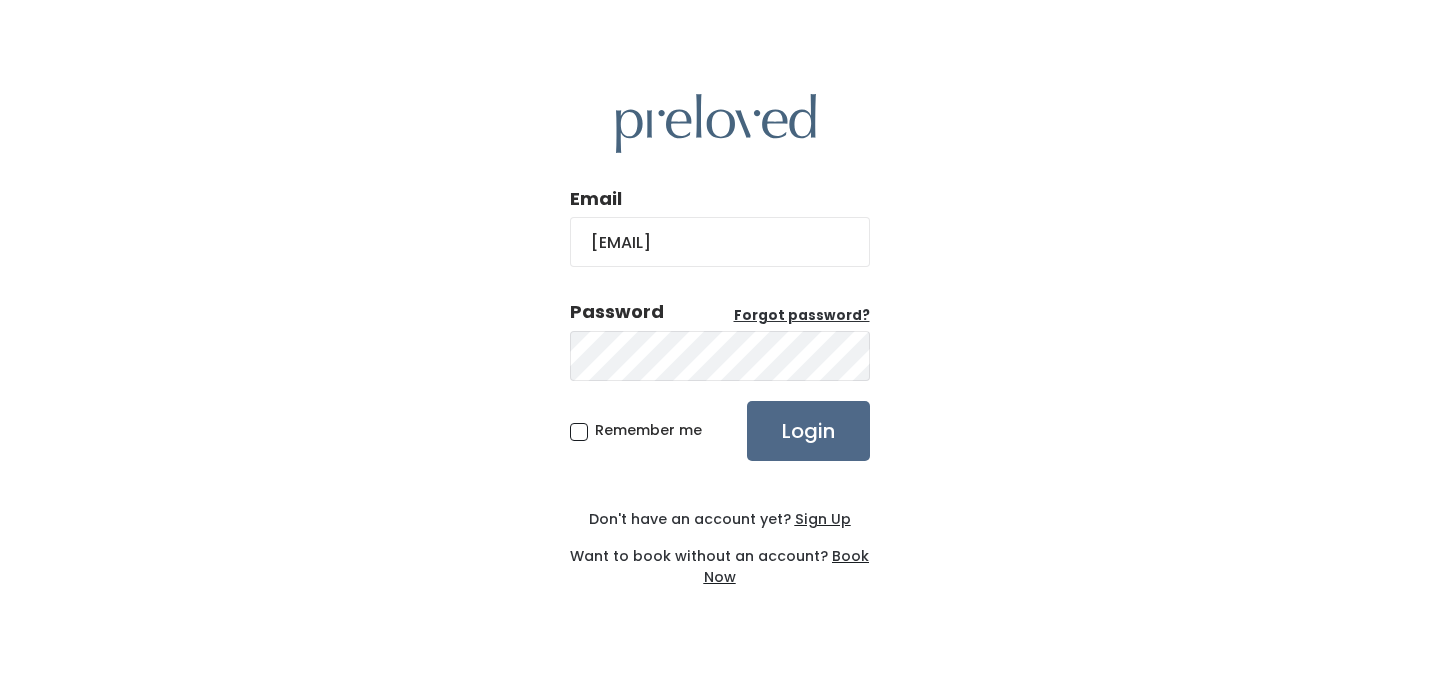 scroll, scrollTop: 0, scrollLeft: 0, axis: both 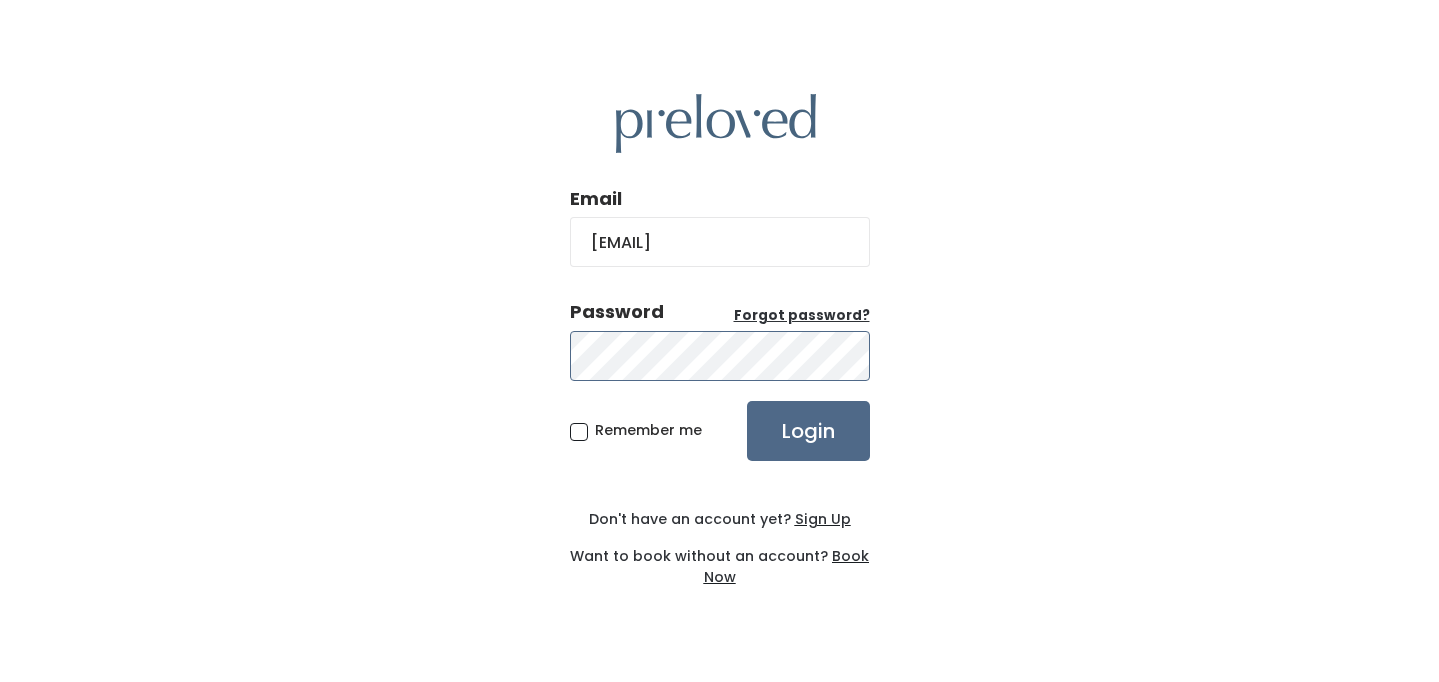 click on "Login" at bounding box center [808, 431] 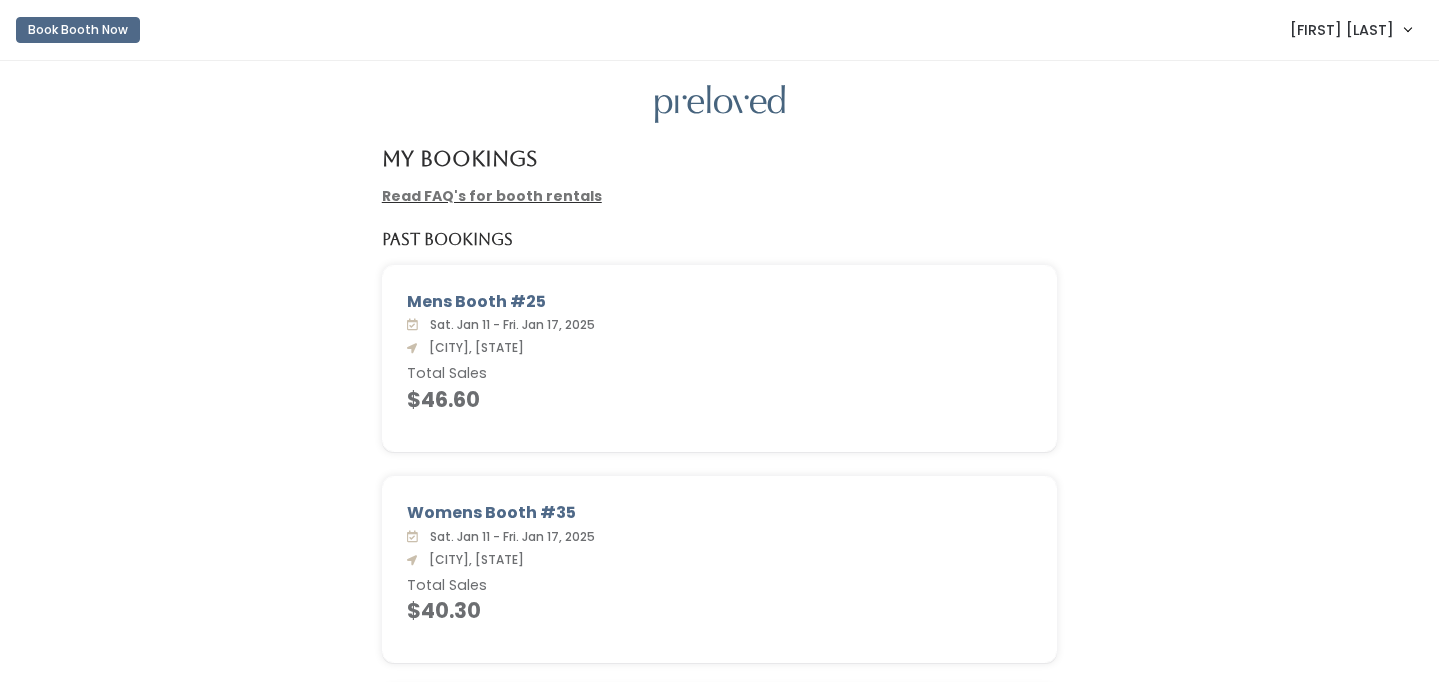 scroll, scrollTop: 0, scrollLeft: 0, axis: both 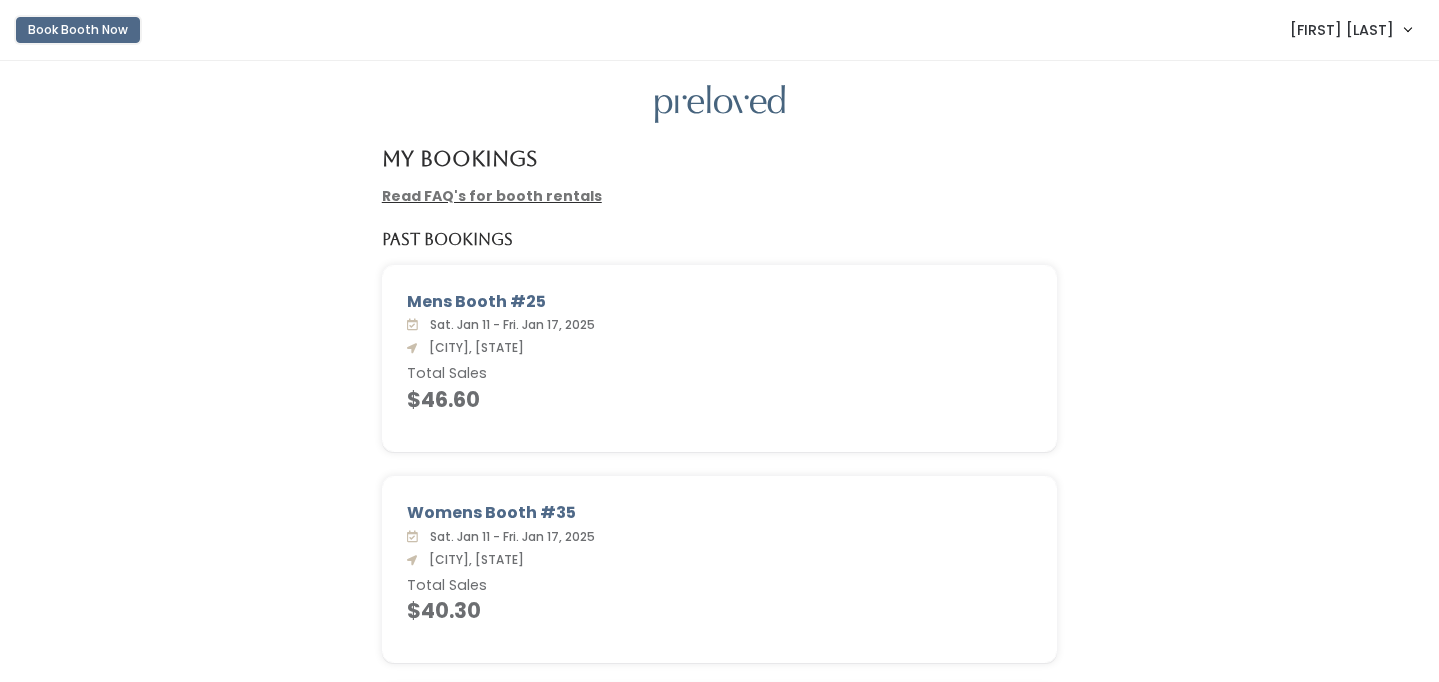 click on "Book Booth Now" at bounding box center (78, 30) 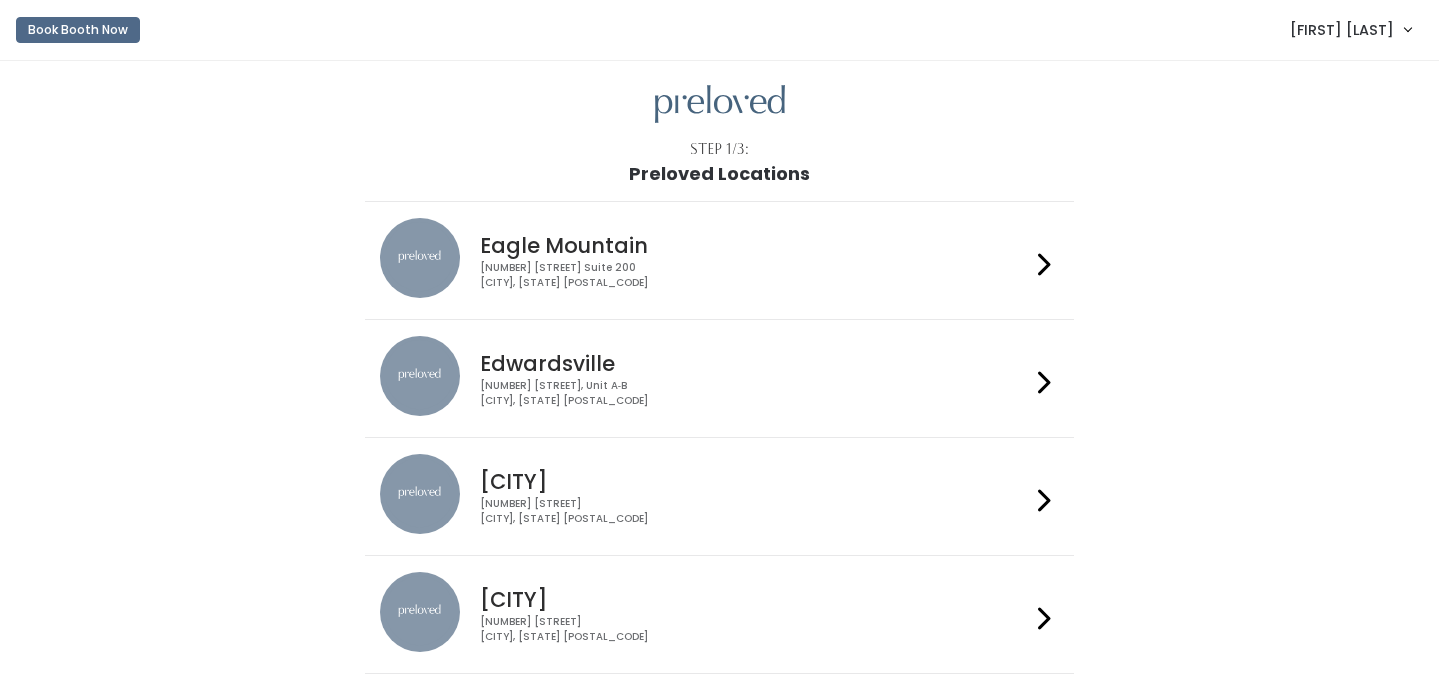 scroll, scrollTop: 0, scrollLeft: 0, axis: both 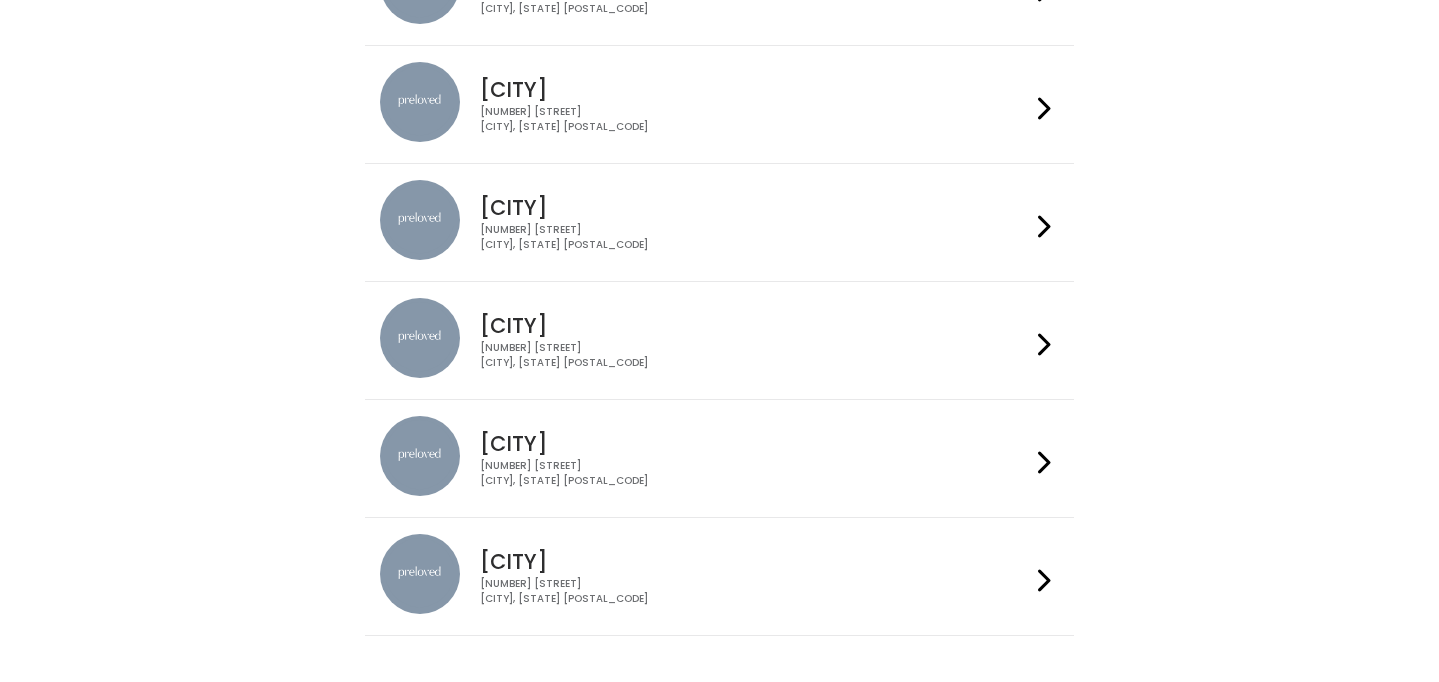click on "Rexburg
24 South 1st West
Rexburg, ID 83440" at bounding box center (719, 222) 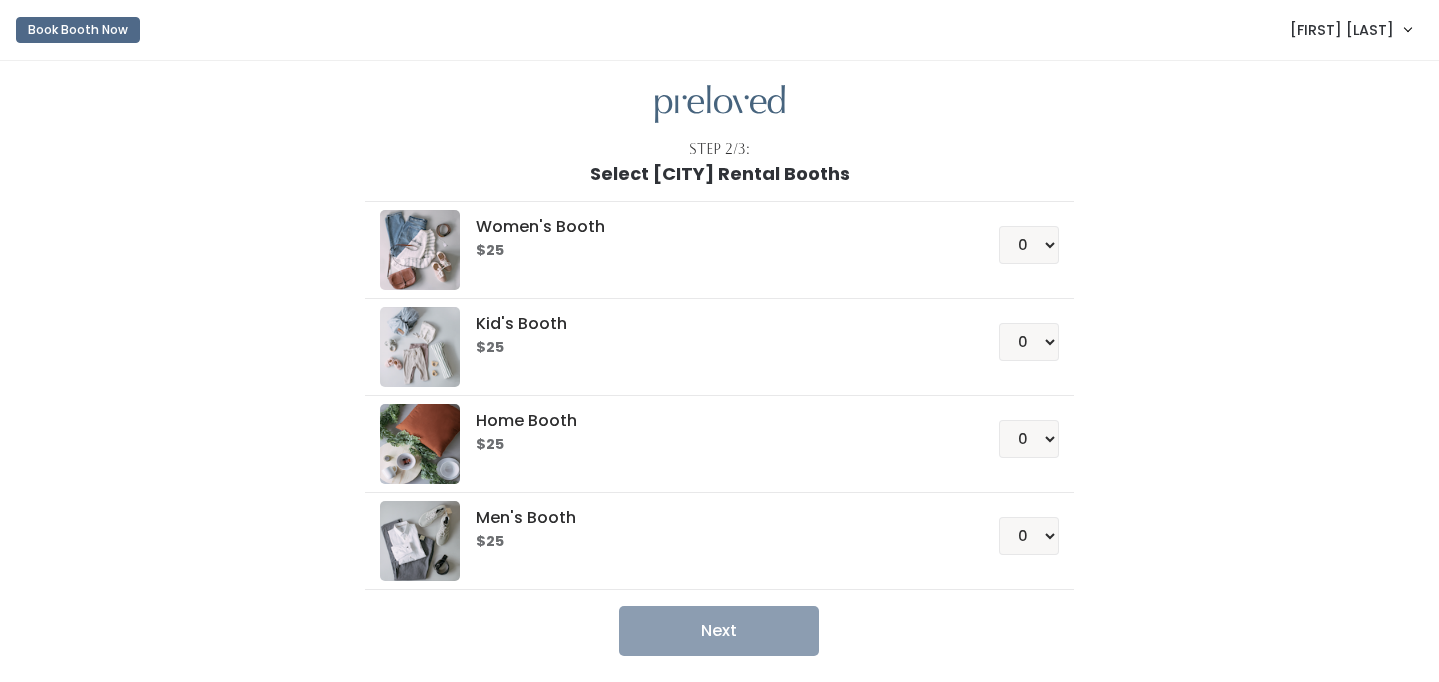 scroll, scrollTop: 0, scrollLeft: 0, axis: both 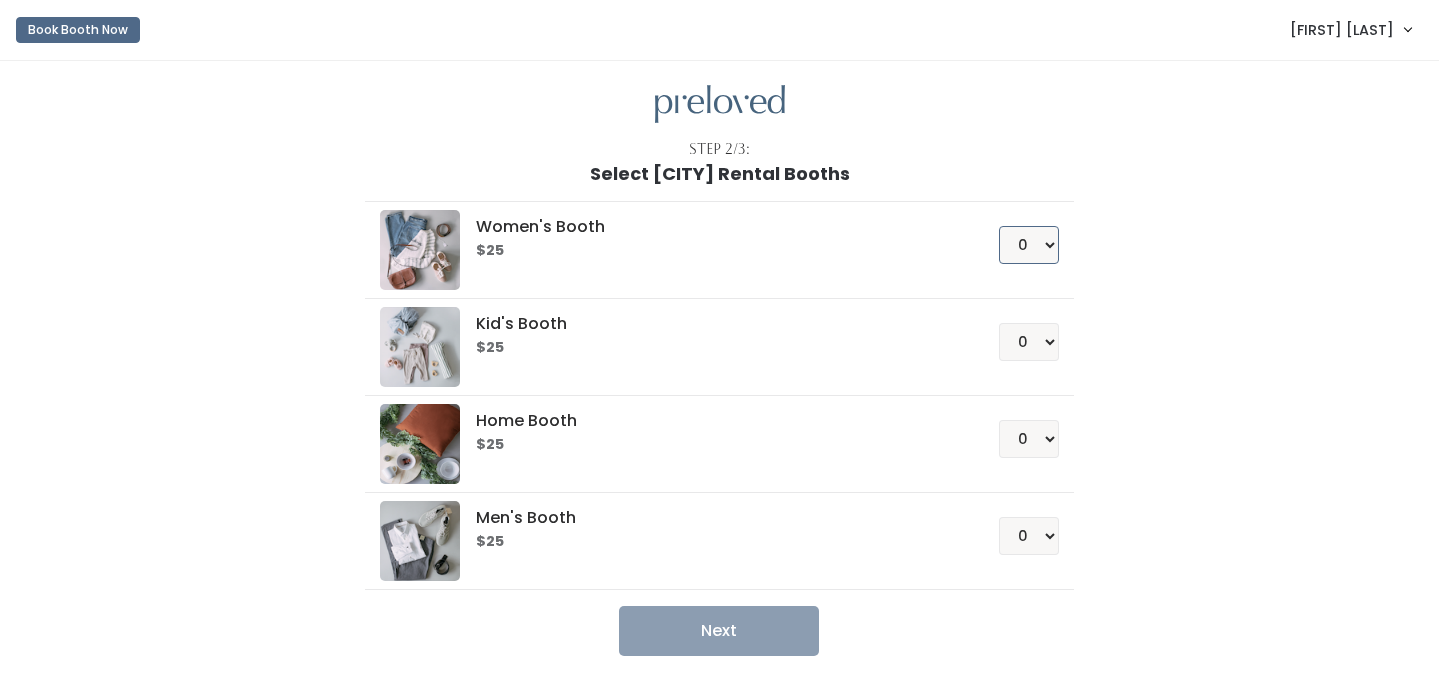 click on "0
1
2
3
4" at bounding box center (1029, 245) 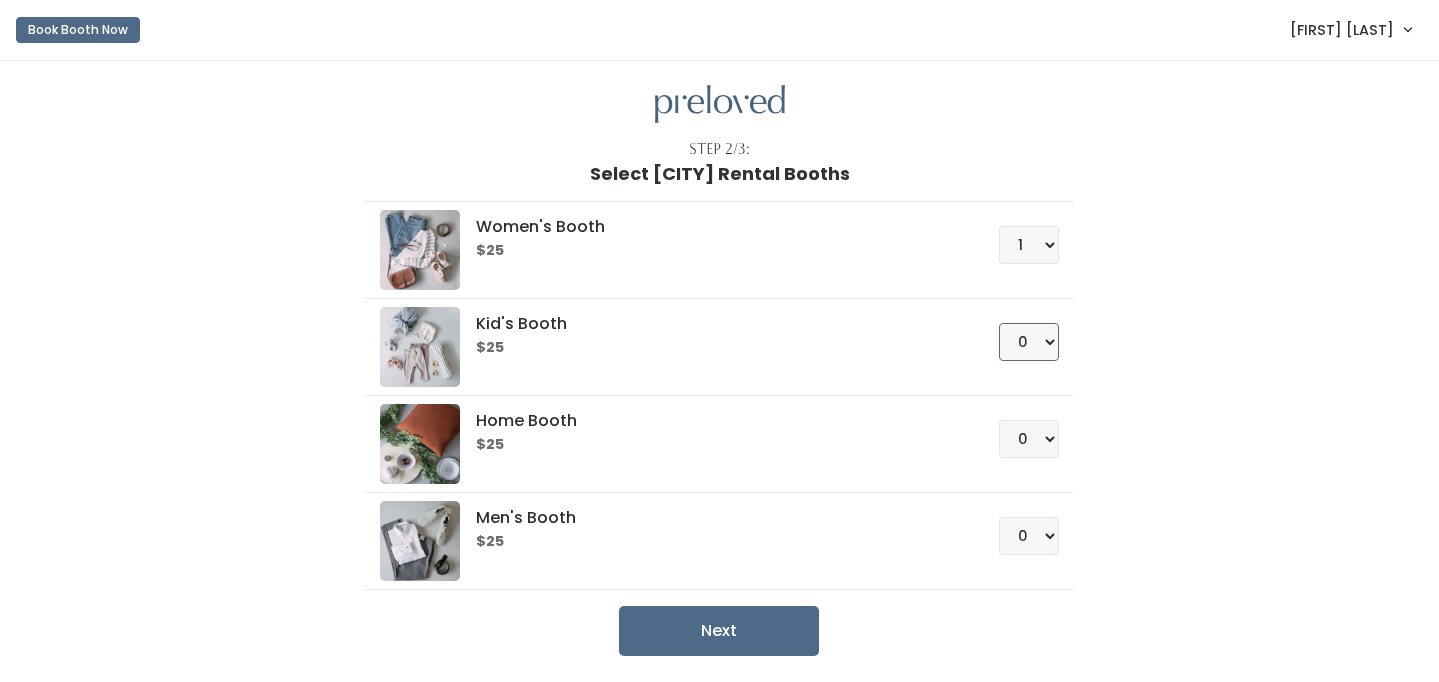 click on "0
1
2
3
4" at bounding box center [1029, 342] 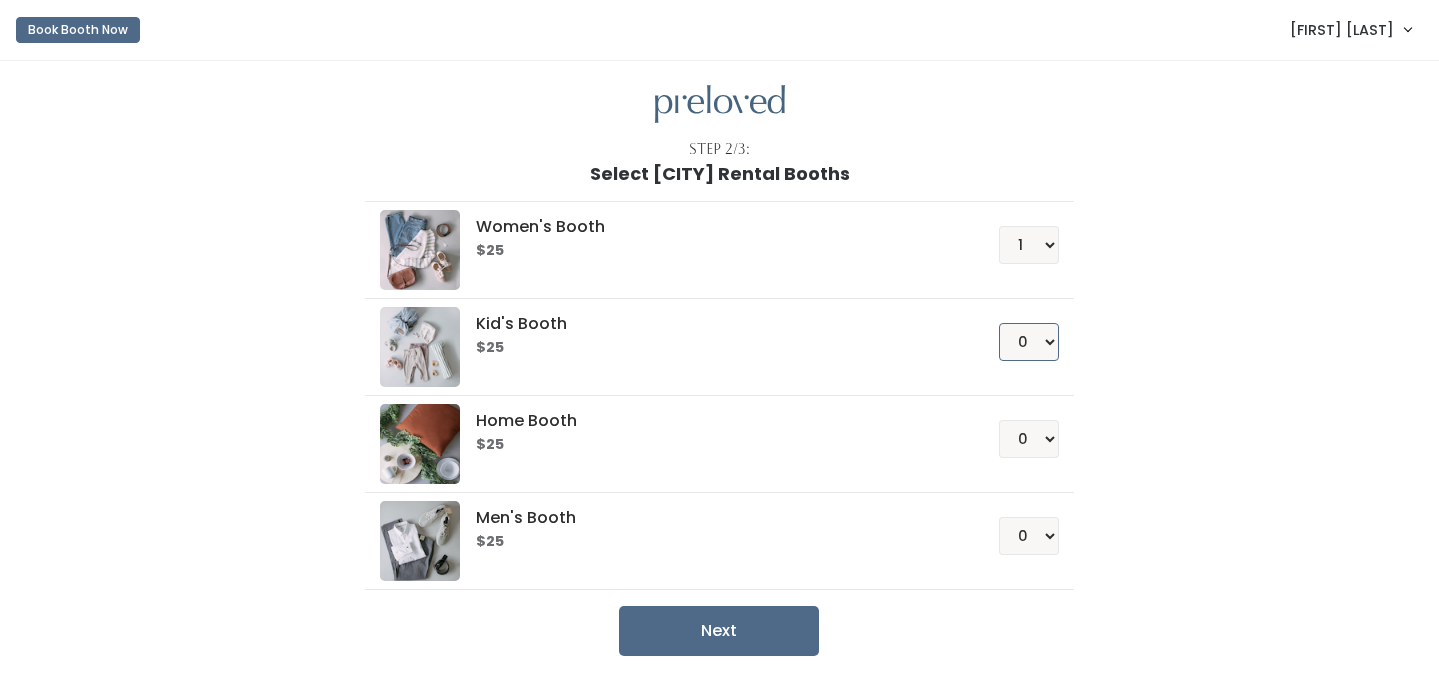 select on "1" 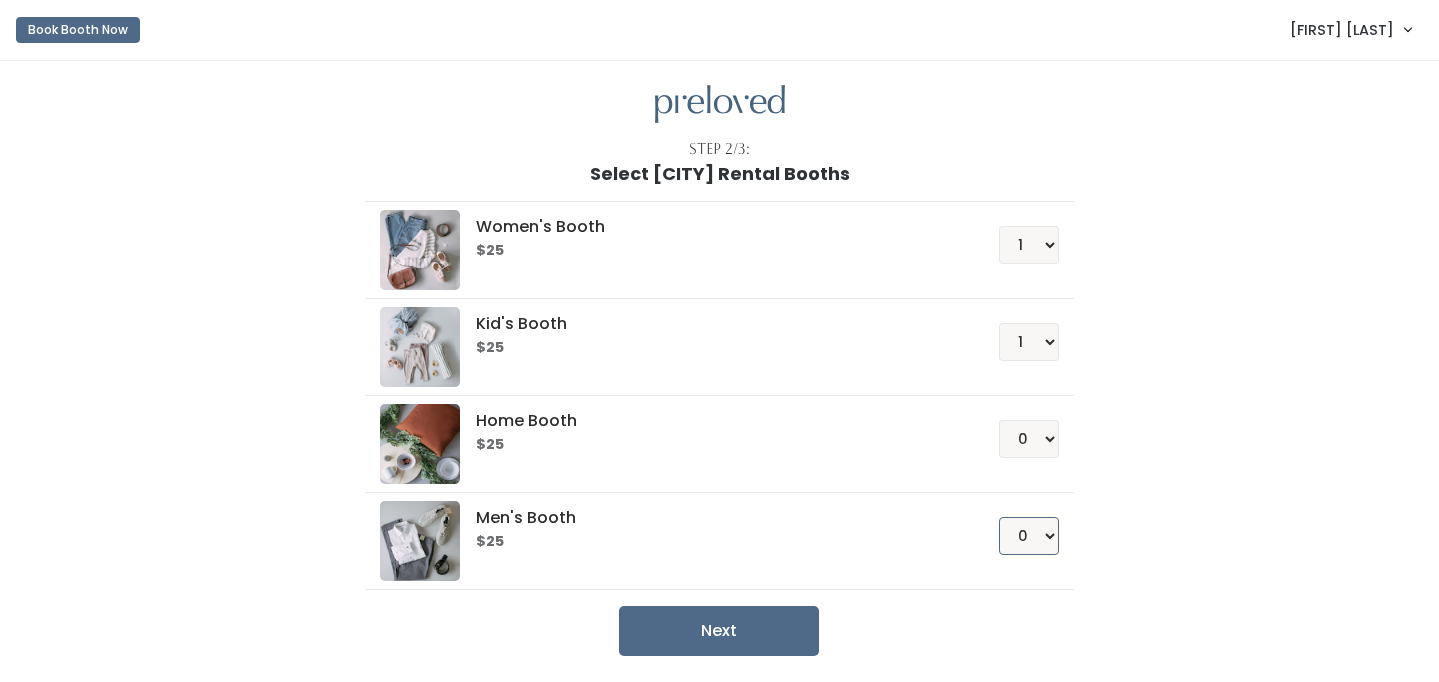 click on "0
1
2
3
4" at bounding box center (1029, 536) 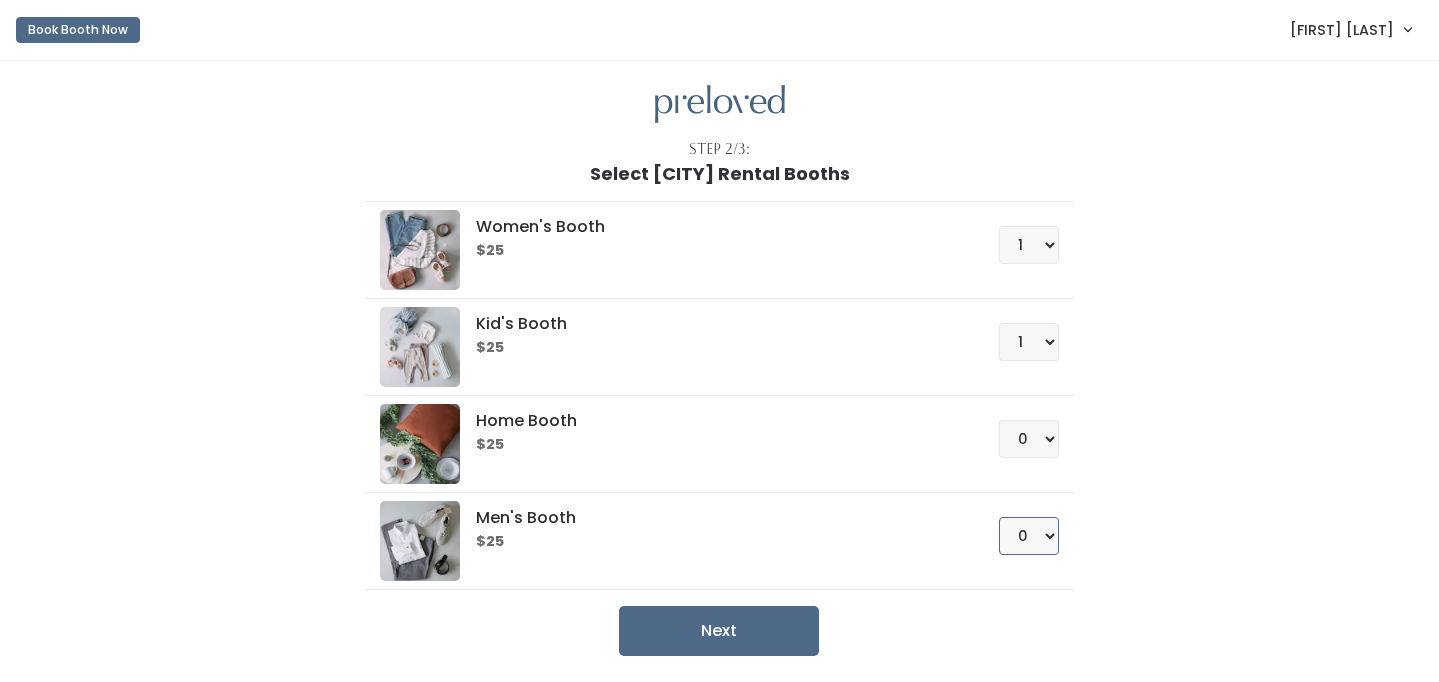 select on "1" 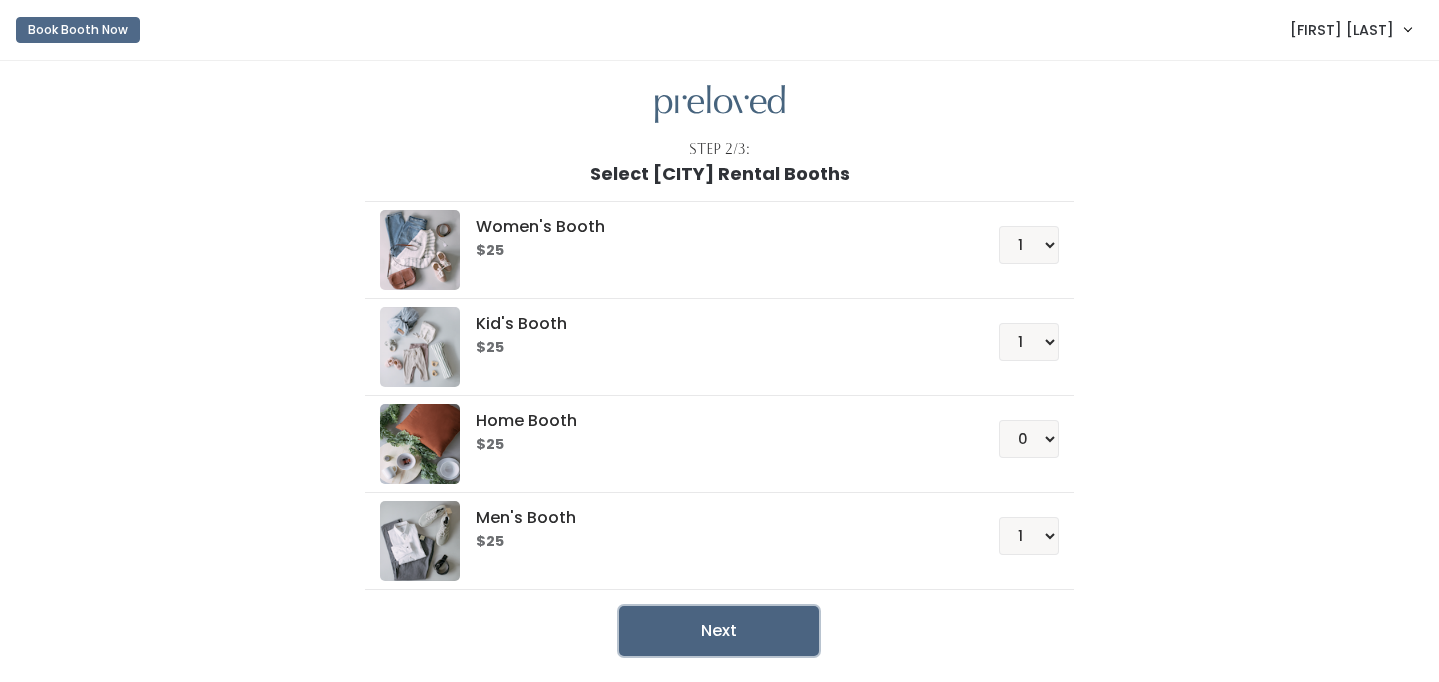 click on "Next" at bounding box center [719, 631] 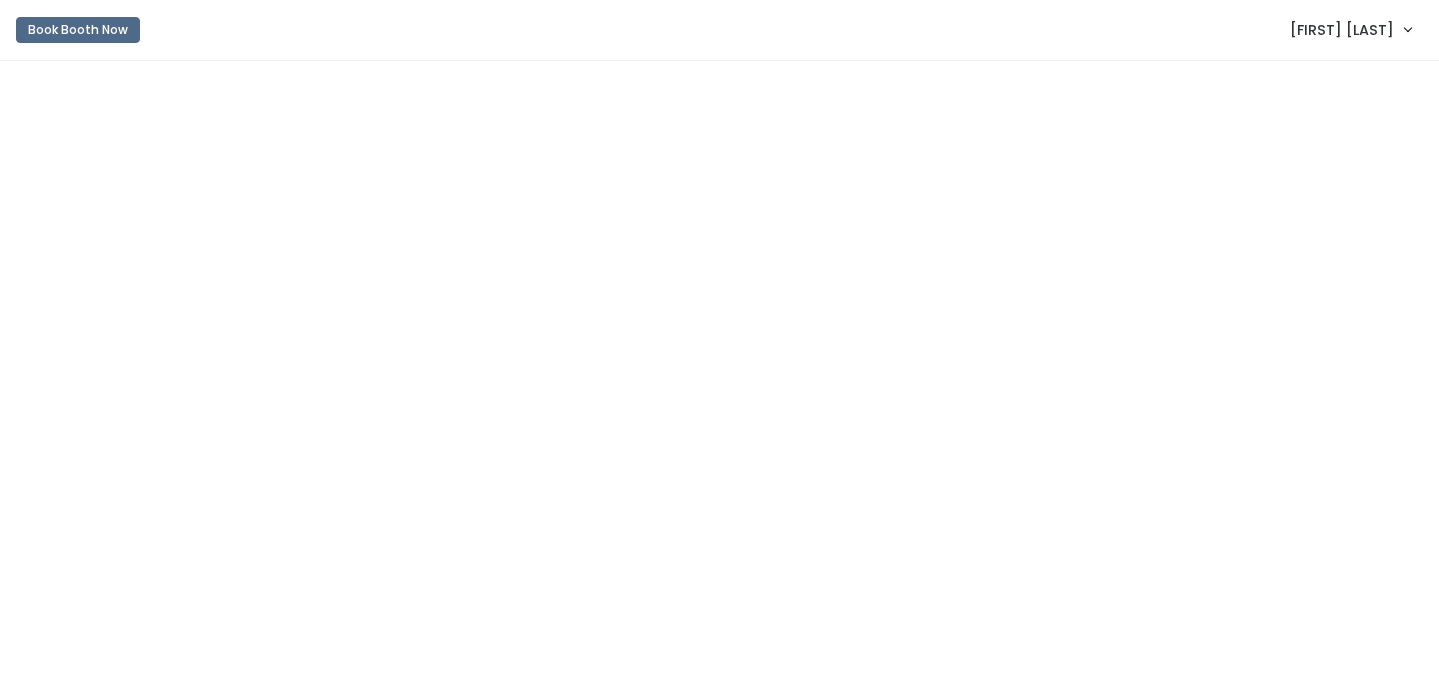 scroll, scrollTop: 0, scrollLeft: 0, axis: both 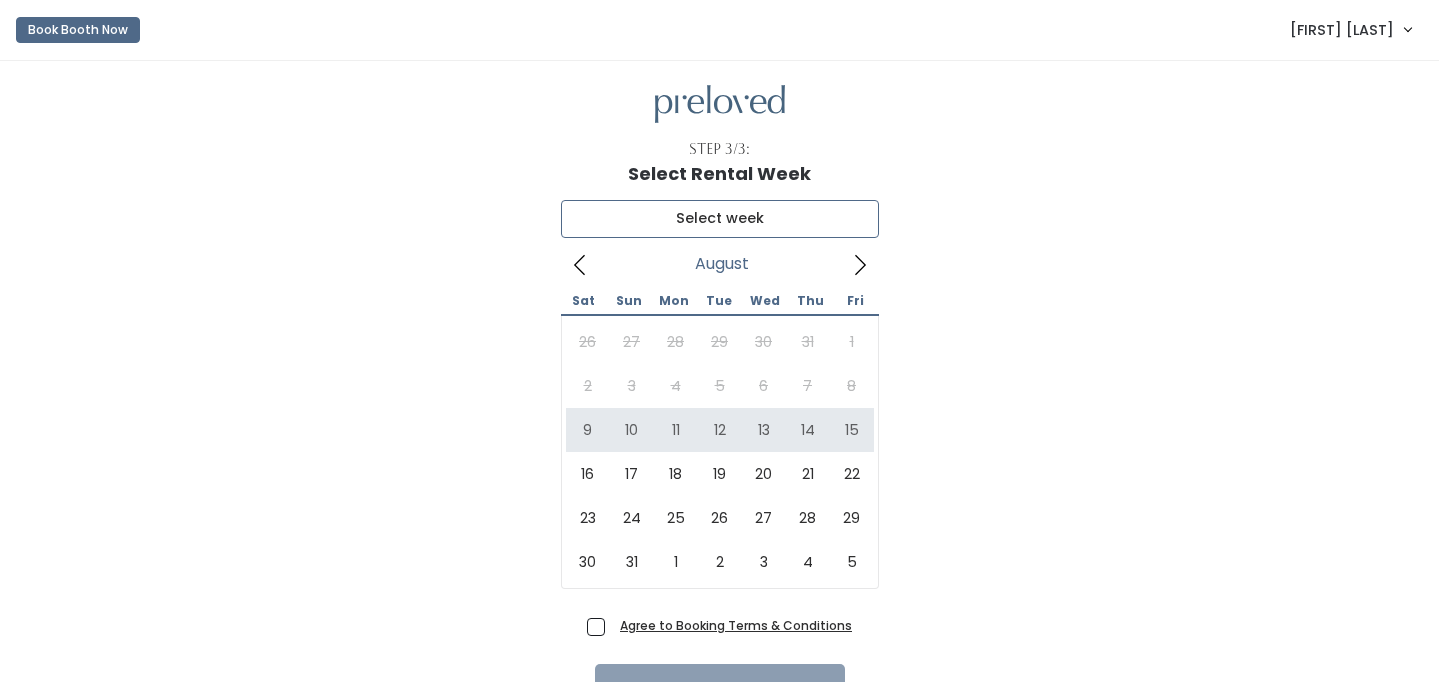 type on "August 9 to August 15" 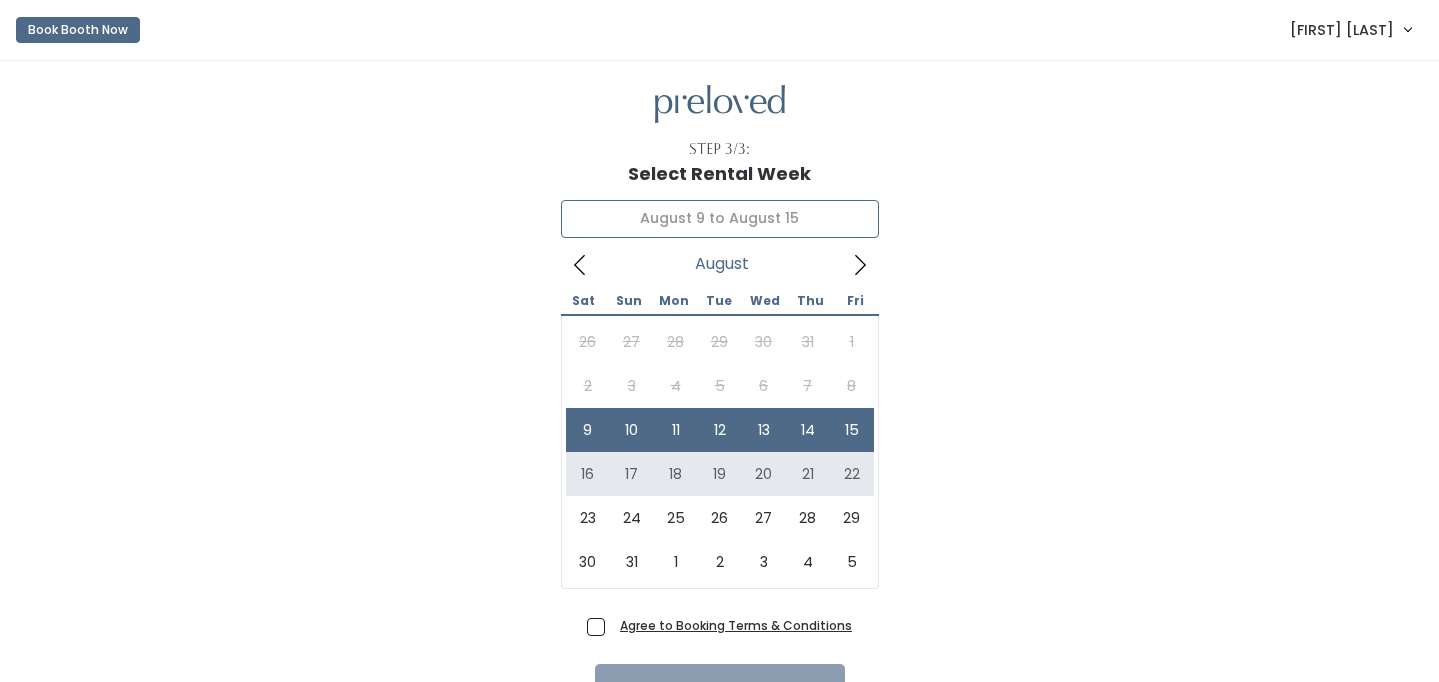 scroll, scrollTop: 109, scrollLeft: 0, axis: vertical 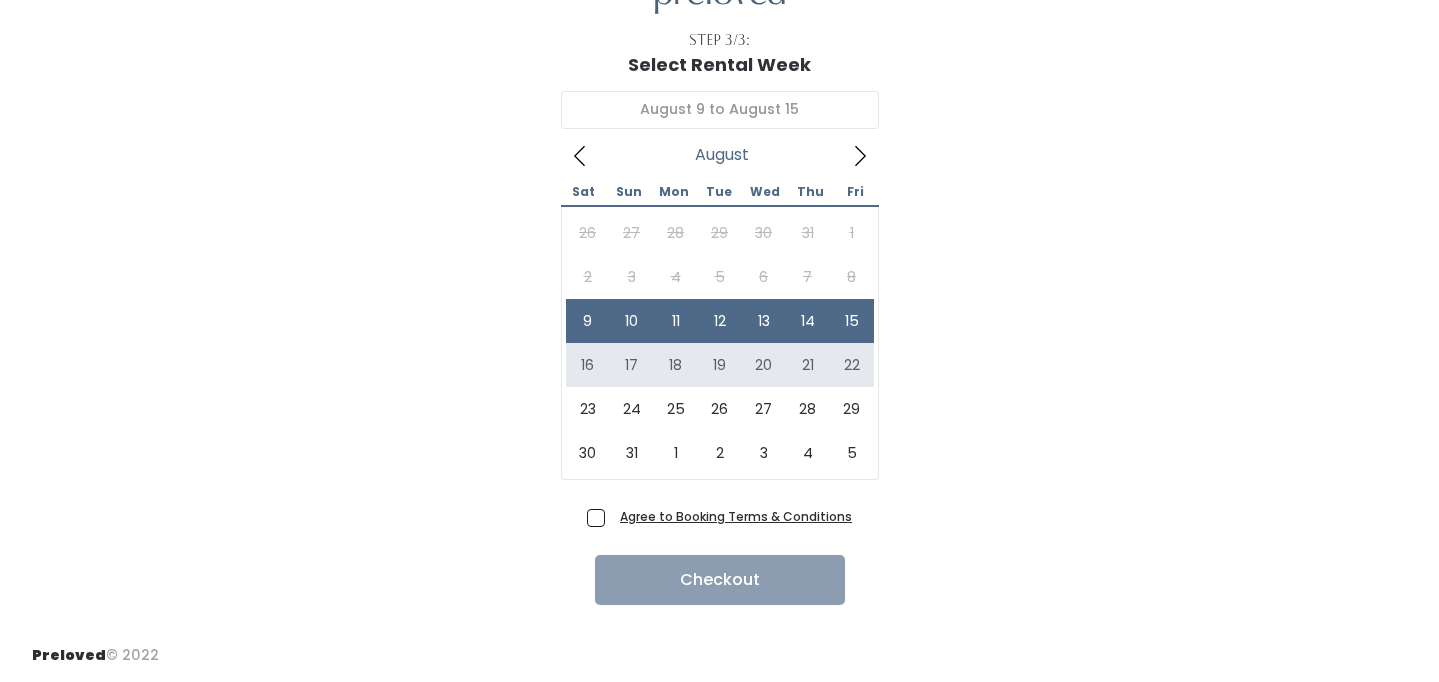 click on "Agree to Booking Terms & Conditions" at bounding box center (732, 516) 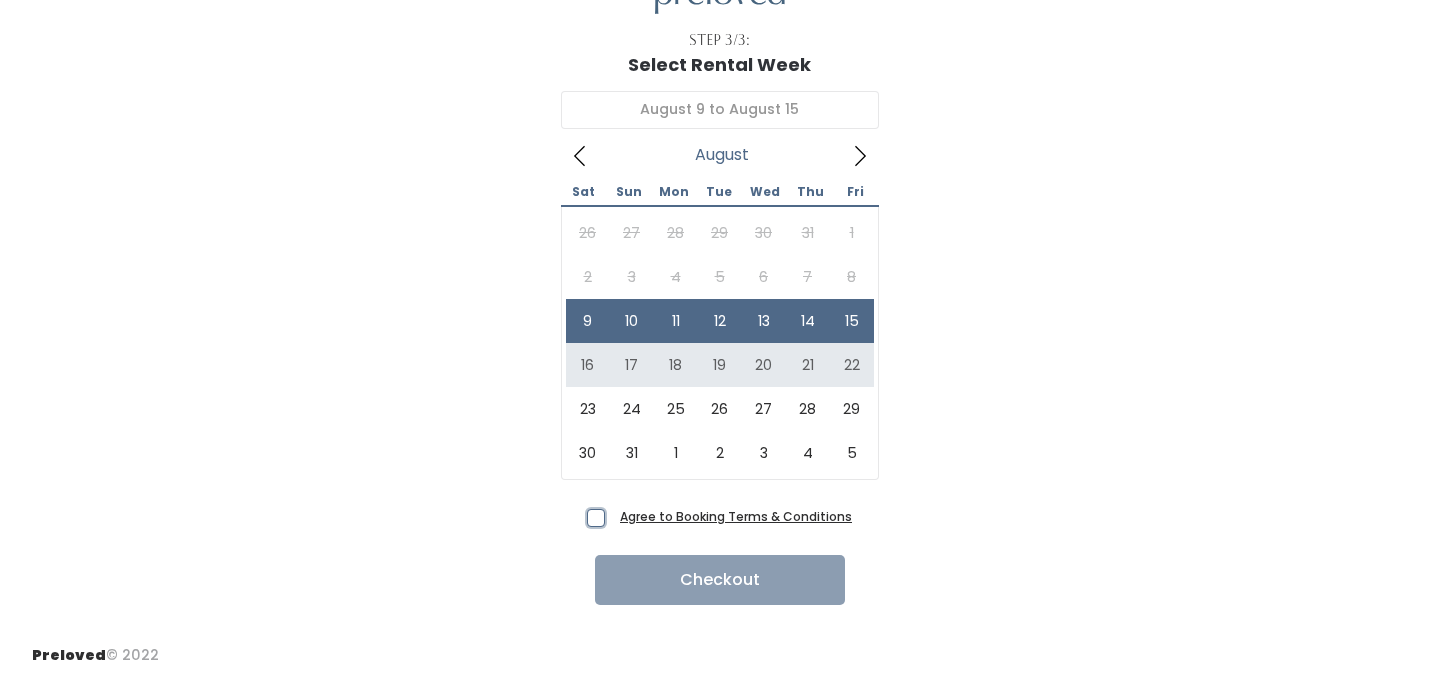 checkbox on "true" 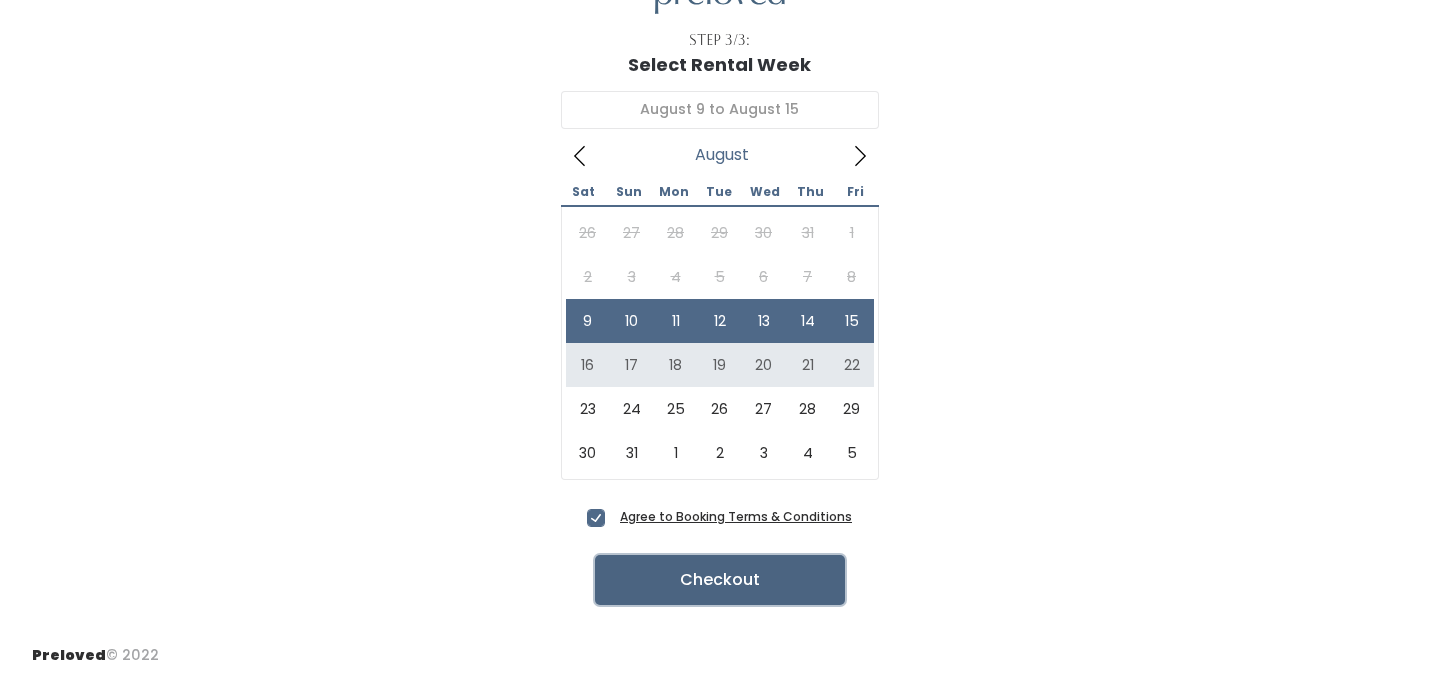 click on "Checkout" at bounding box center (720, 580) 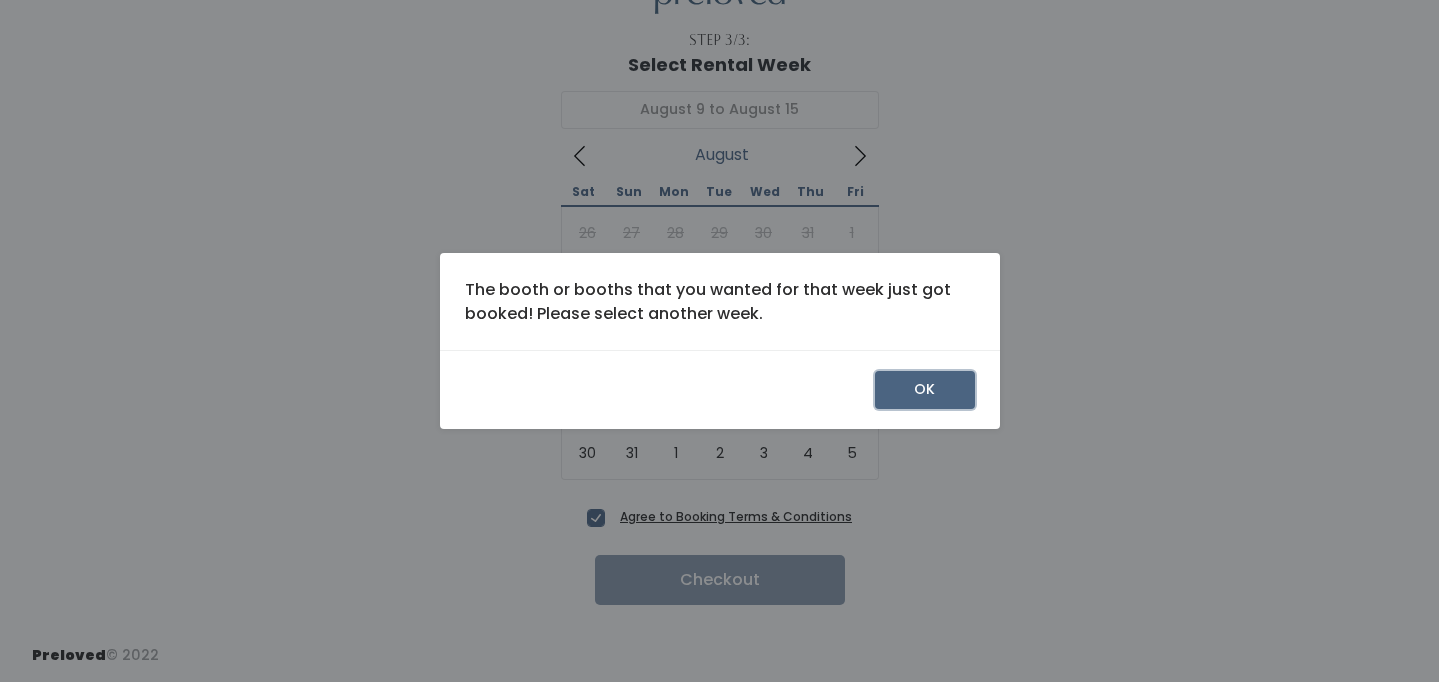 click on "OK" at bounding box center (925, 390) 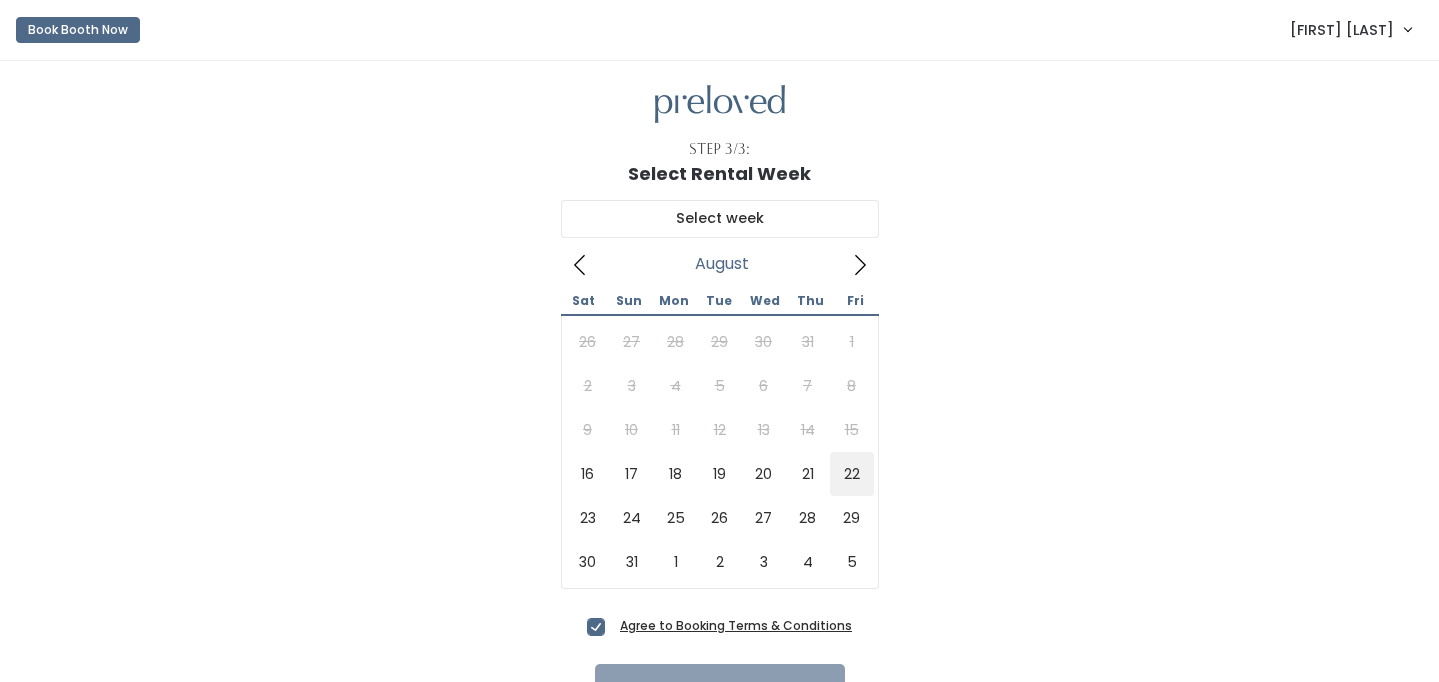 scroll, scrollTop: 109, scrollLeft: 0, axis: vertical 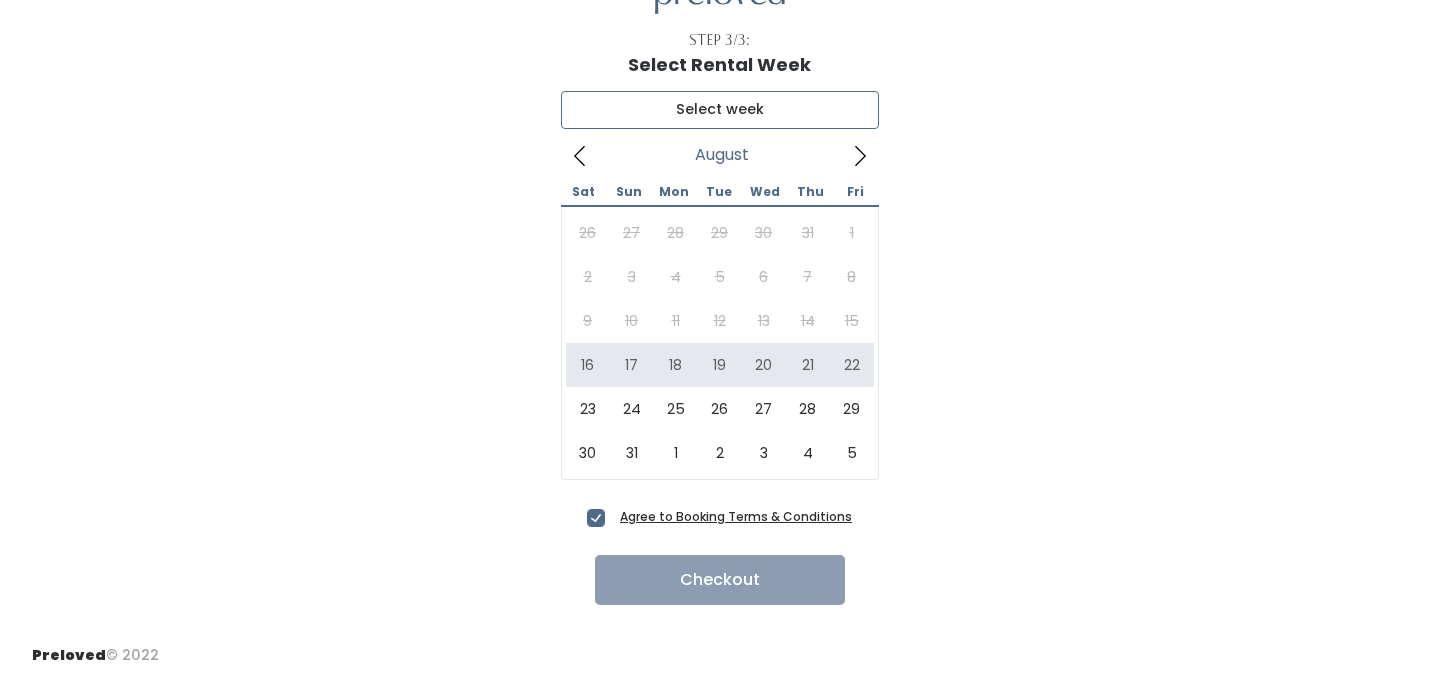 type on "[DATE] to [DATE]" 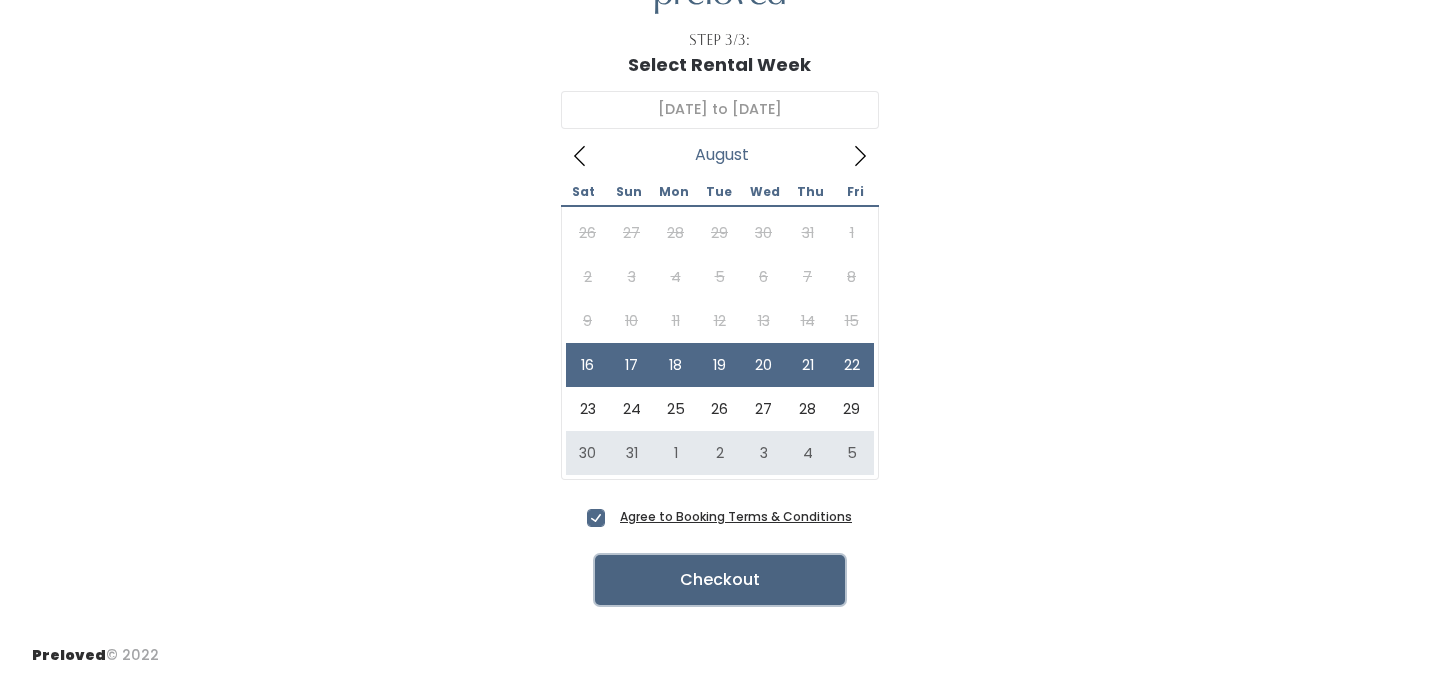 click on "Checkout" at bounding box center (720, 580) 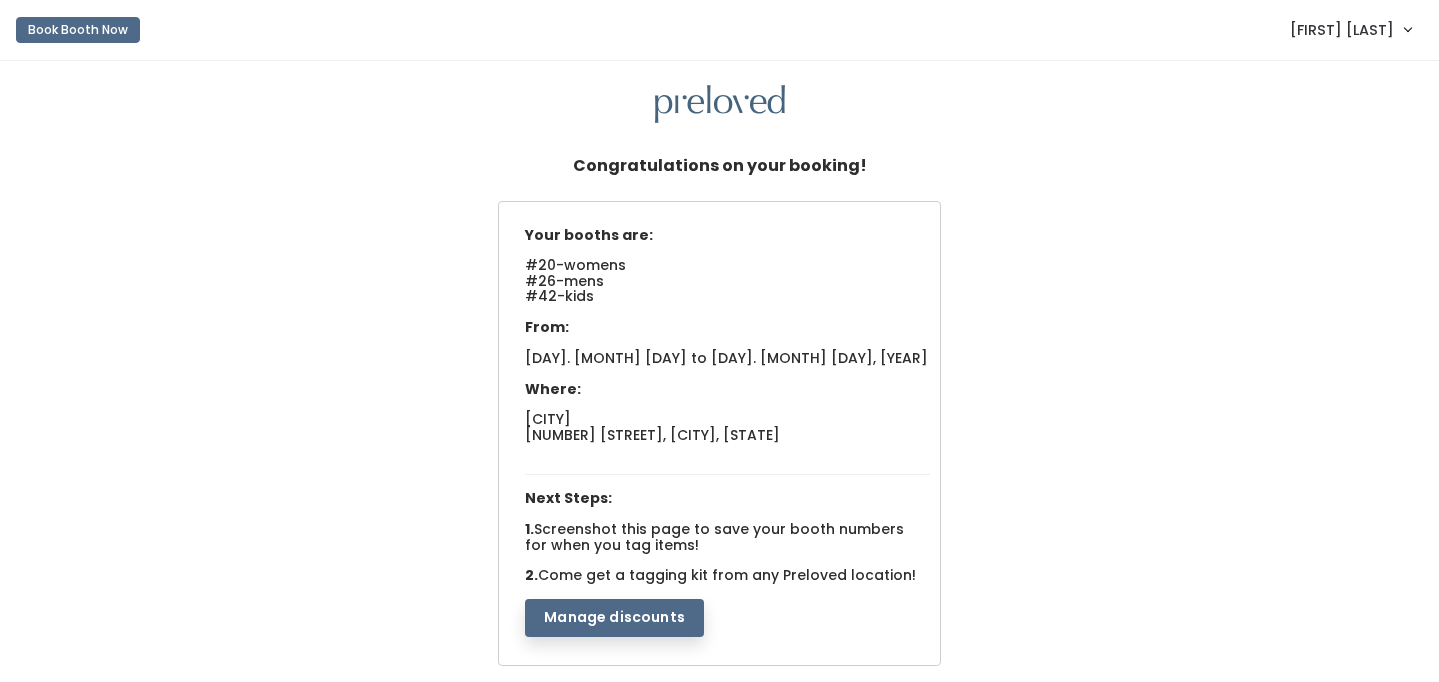 scroll, scrollTop: 0, scrollLeft: 0, axis: both 